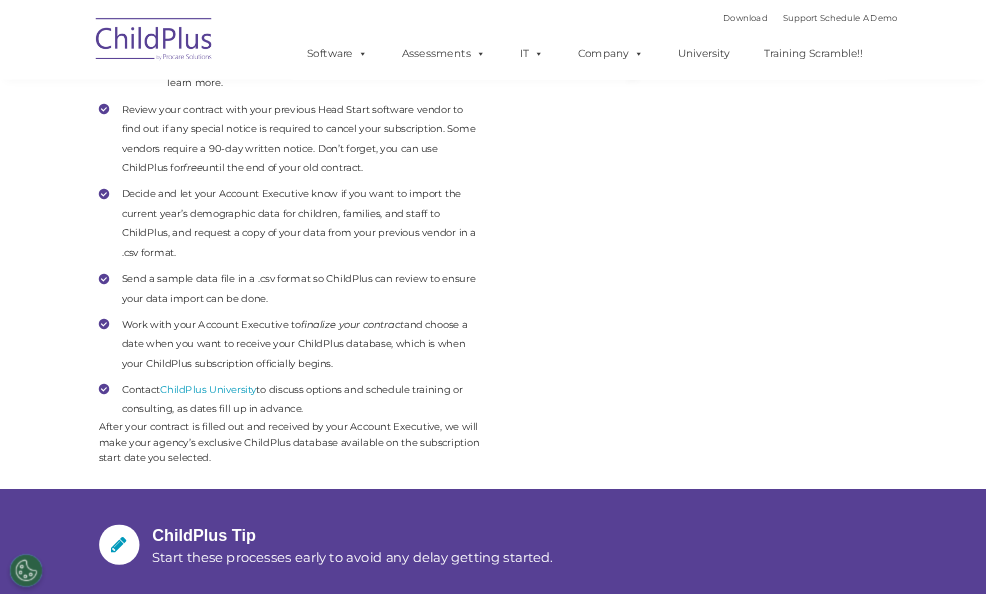 scroll, scrollTop: 903, scrollLeft: 0, axis: vertical 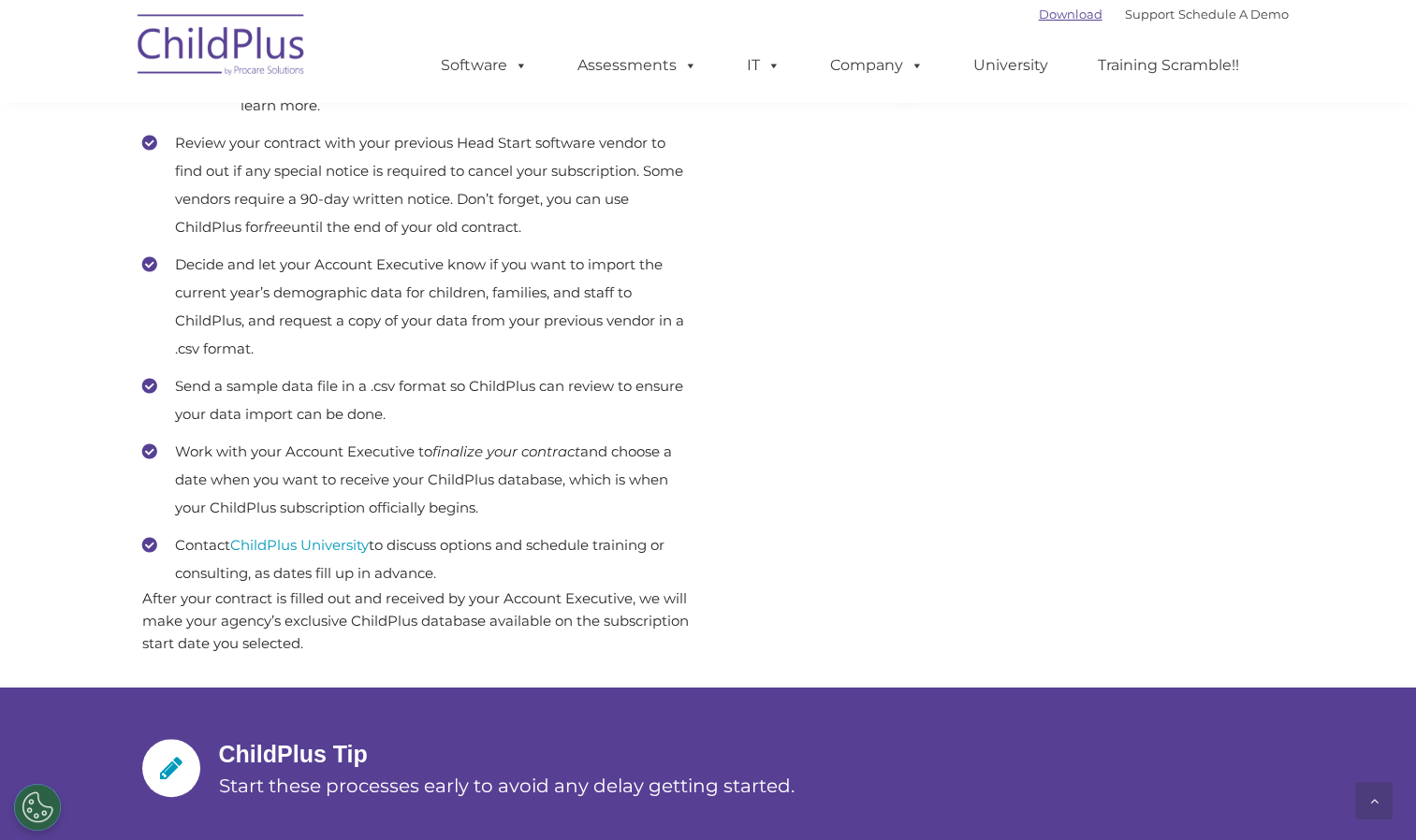 click on "Download" at bounding box center (1071, 14) 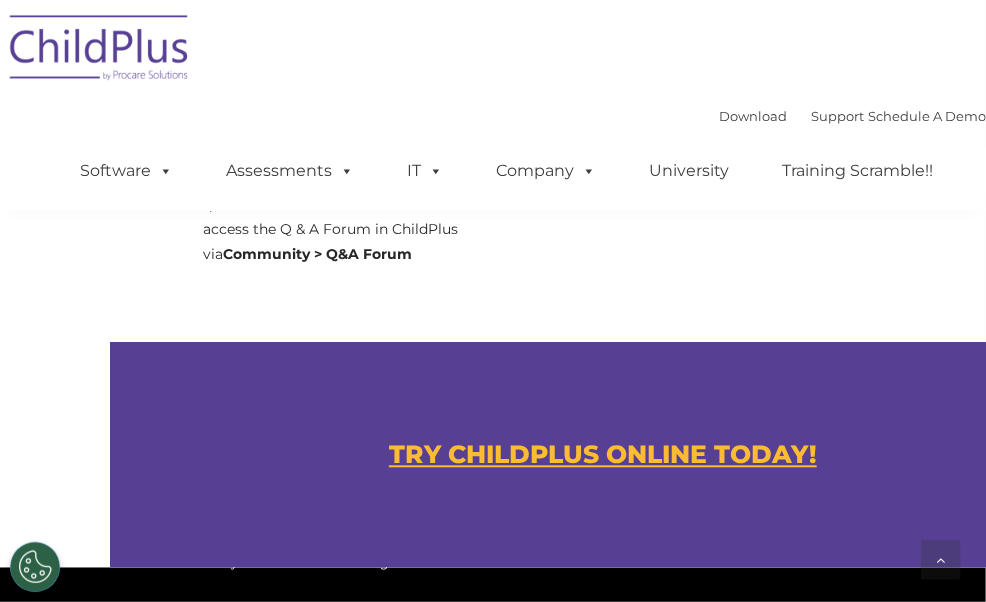 scroll, scrollTop: 1232, scrollLeft: 0, axis: vertical 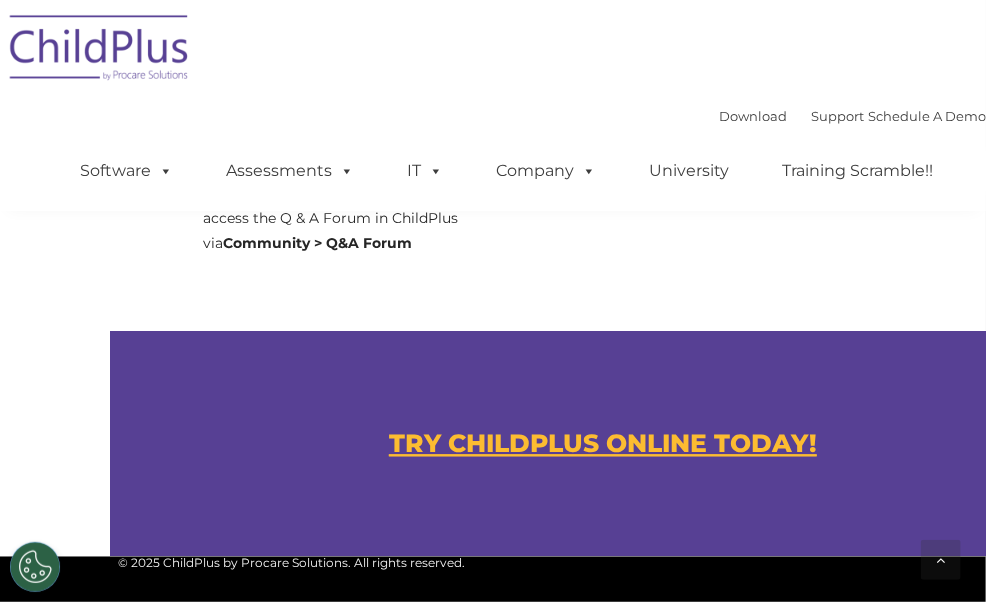 click on "TRY CHILDPLUS ONLINE TODAY!" at bounding box center (603, 444) 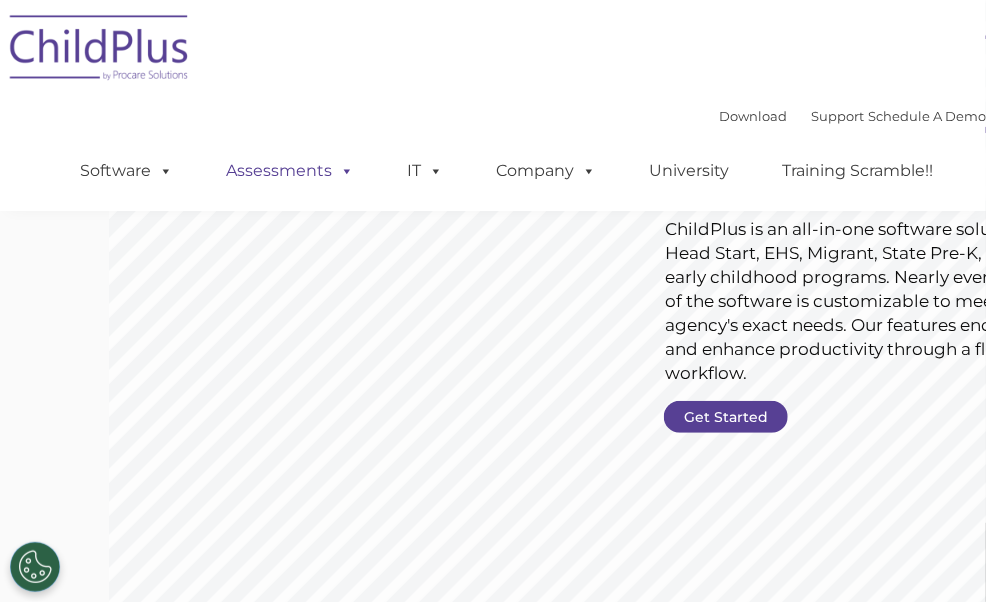 scroll, scrollTop: 158, scrollLeft: 0, axis: vertical 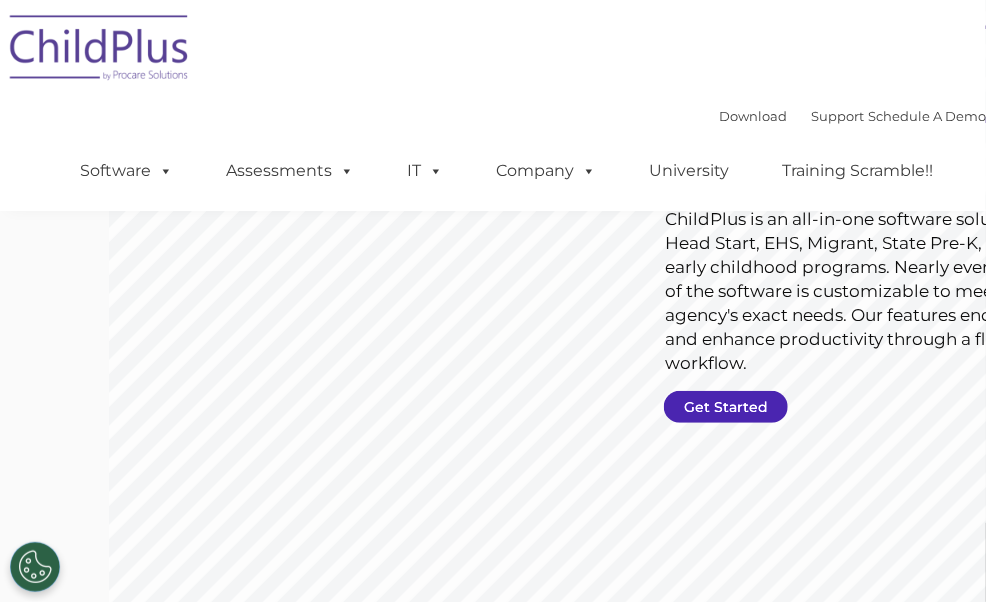 click on "Get Started" at bounding box center [726, 407] 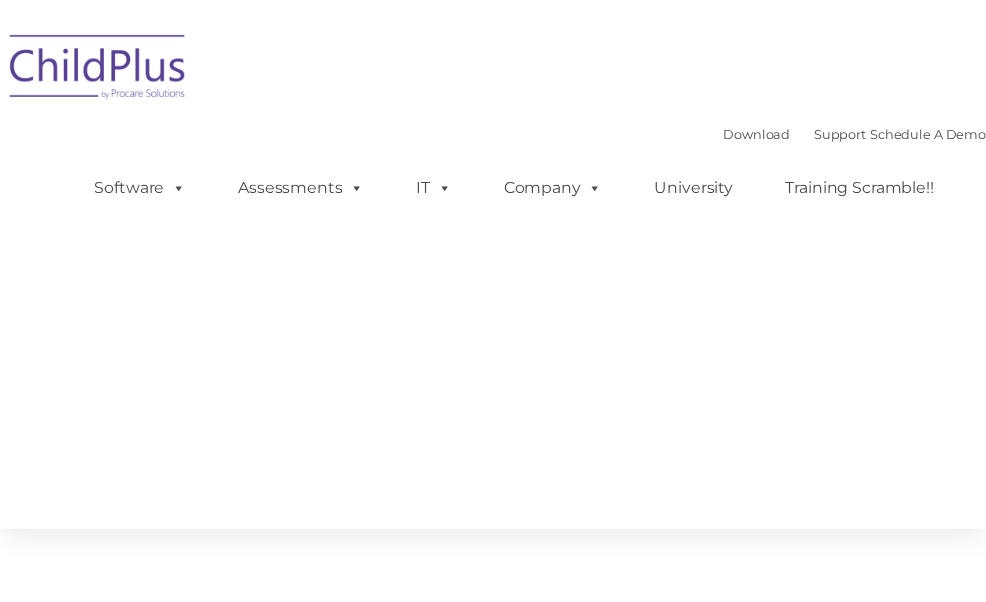 scroll, scrollTop: 0, scrollLeft: 0, axis: both 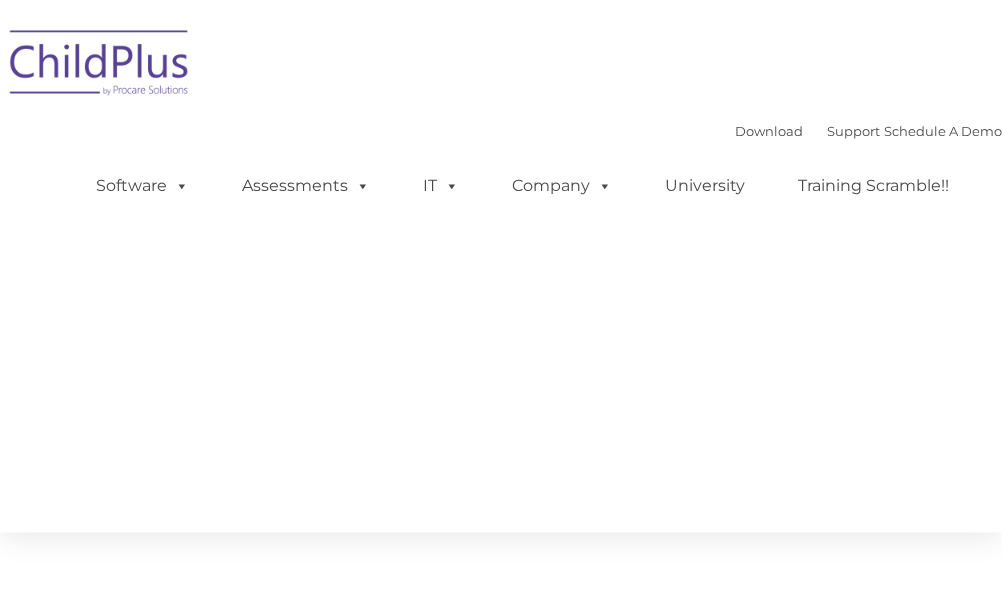 type on "" 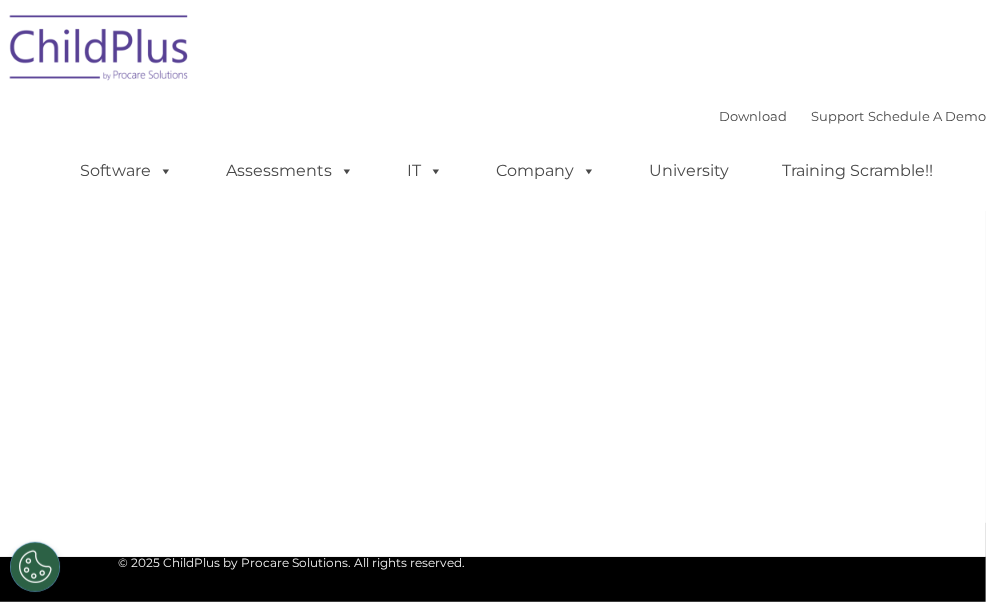 select on "MEDIUM" 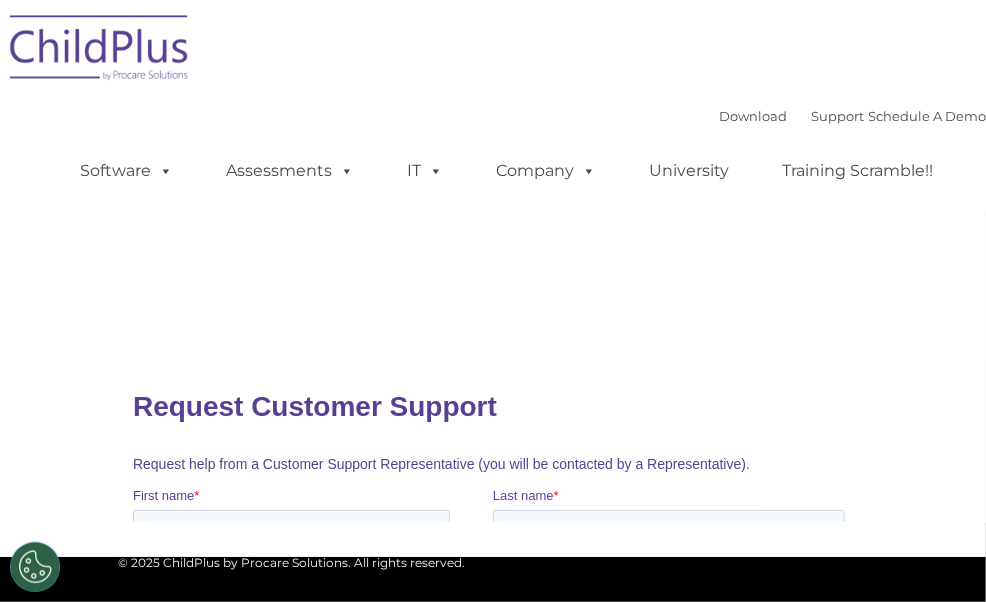 scroll, scrollTop: 0, scrollLeft: 0, axis: both 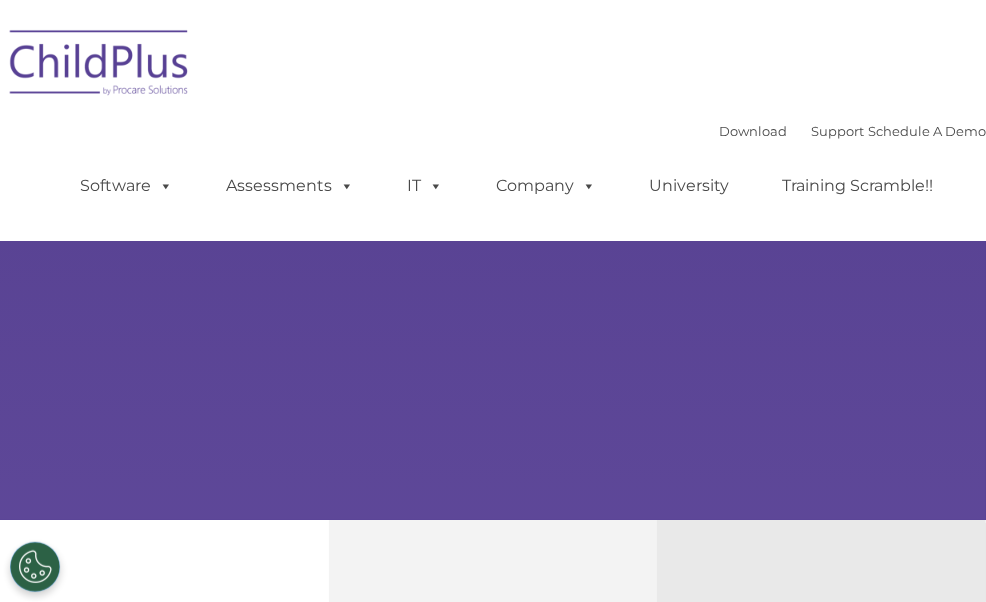 select on "MEDIUM" 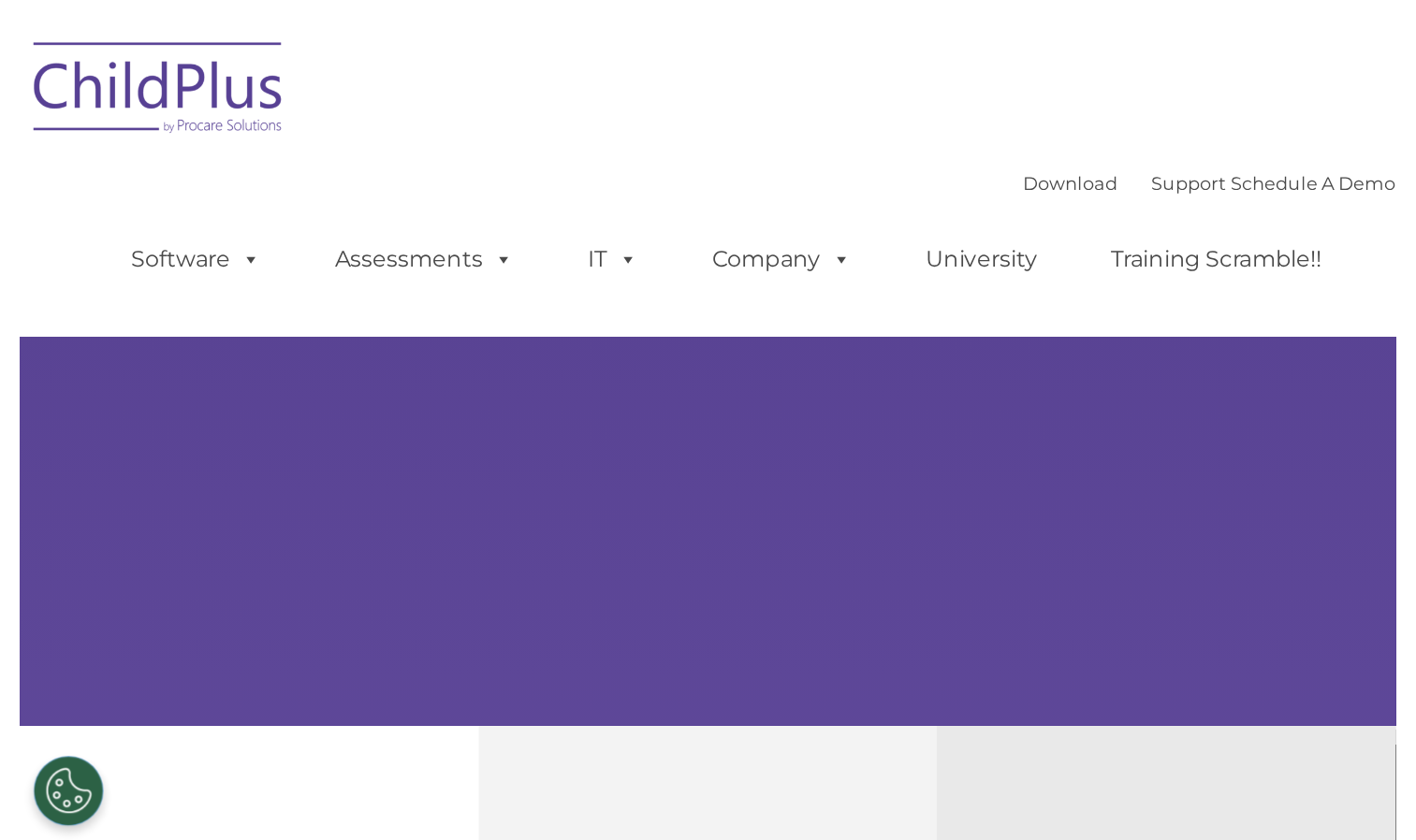 scroll, scrollTop: 0, scrollLeft: 0, axis: both 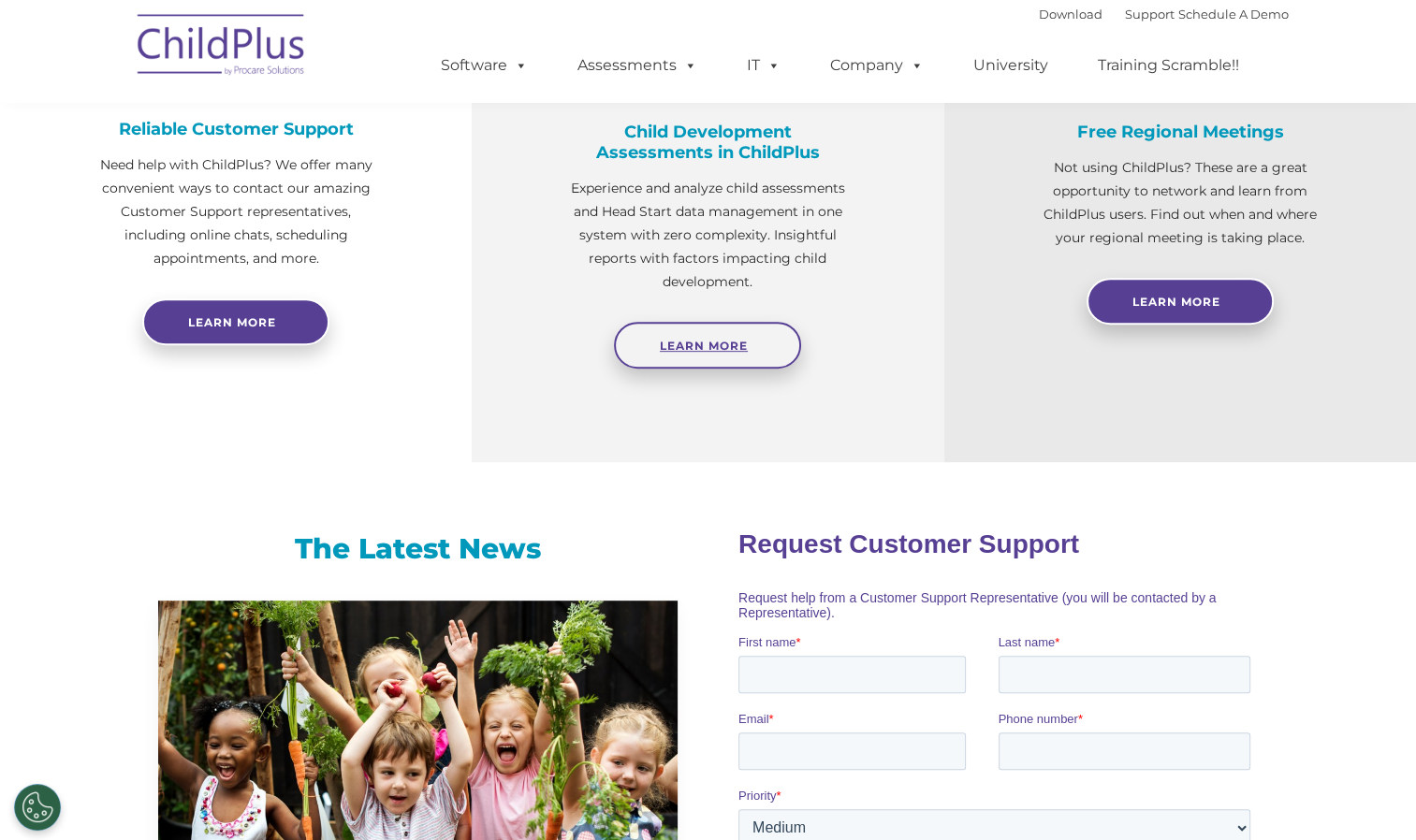 click on "Learn More" at bounding box center (708, 345) 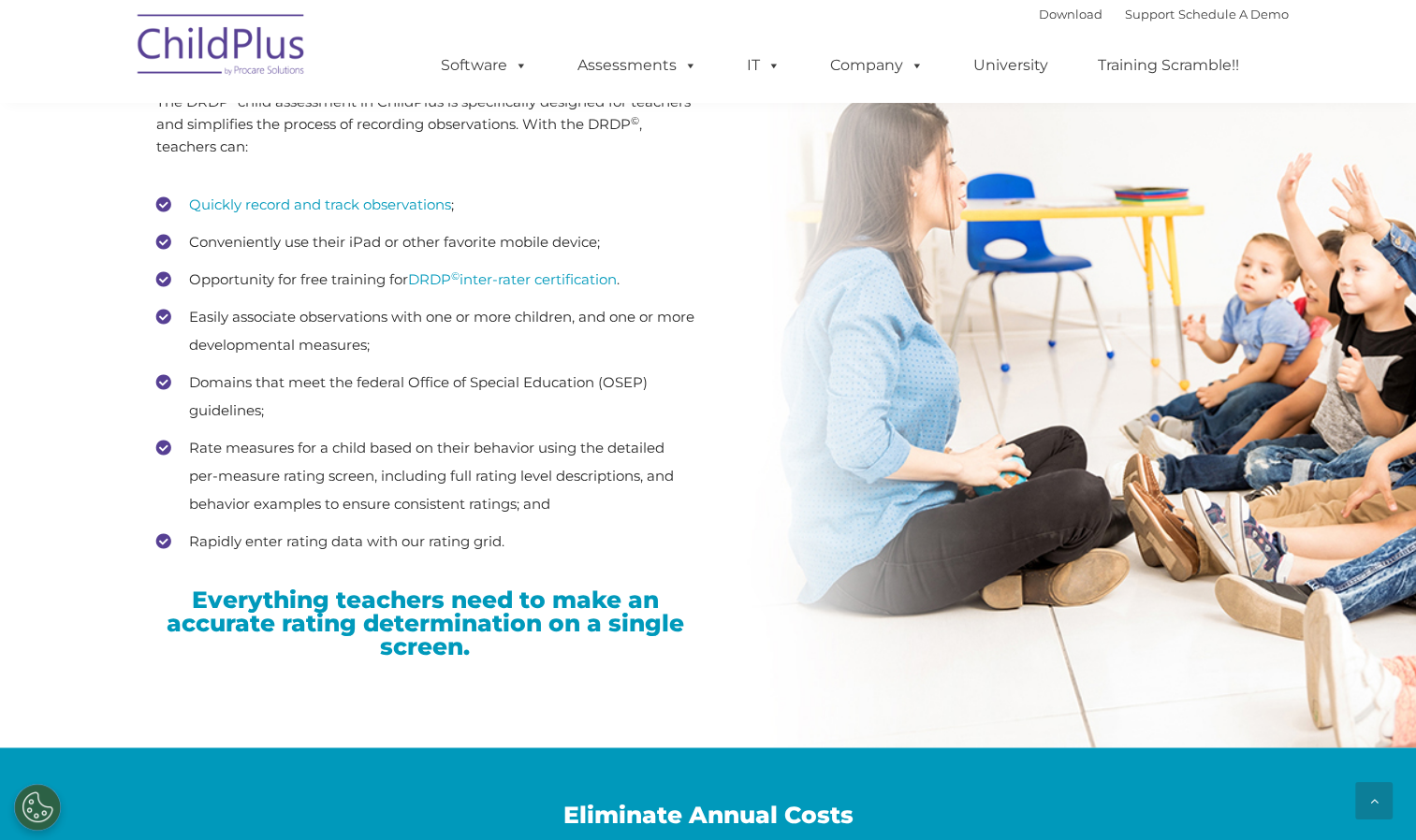 scroll, scrollTop: 2546, scrollLeft: 0, axis: vertical 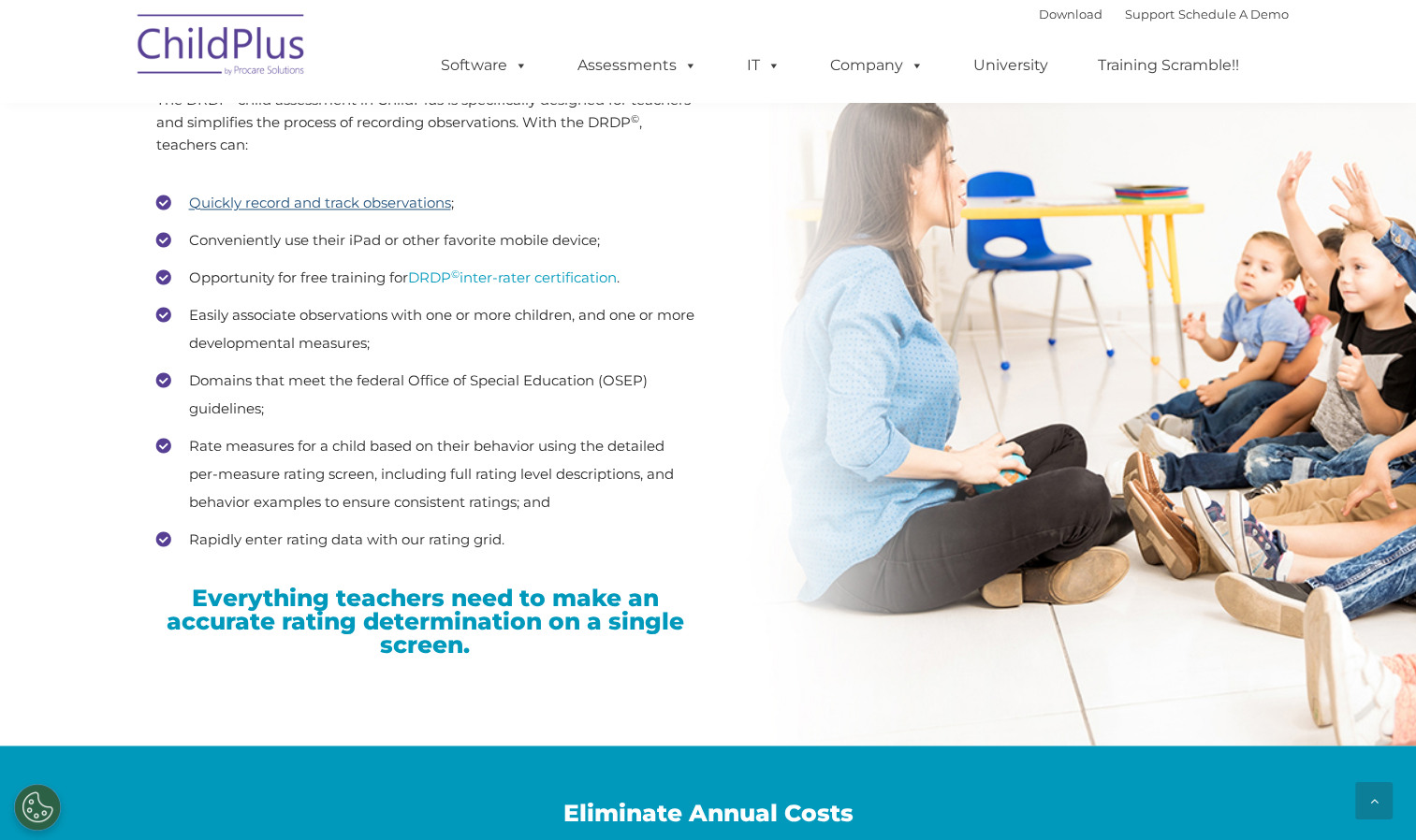 click on "Quickly record and track observations" at bounding box center (320, 202) 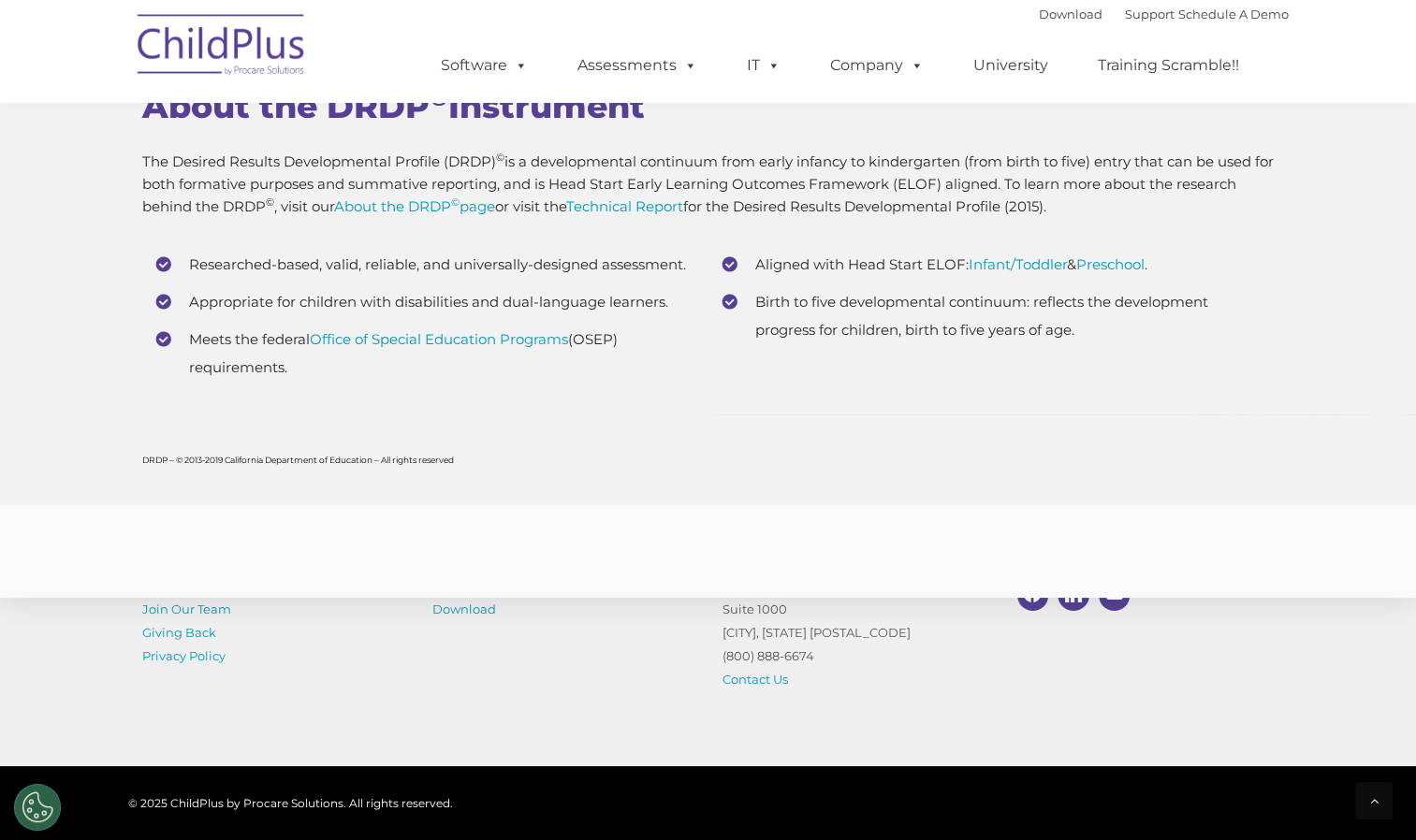 scroll, scrollTop: 7238, scrollLeft: 0, axis: vertical 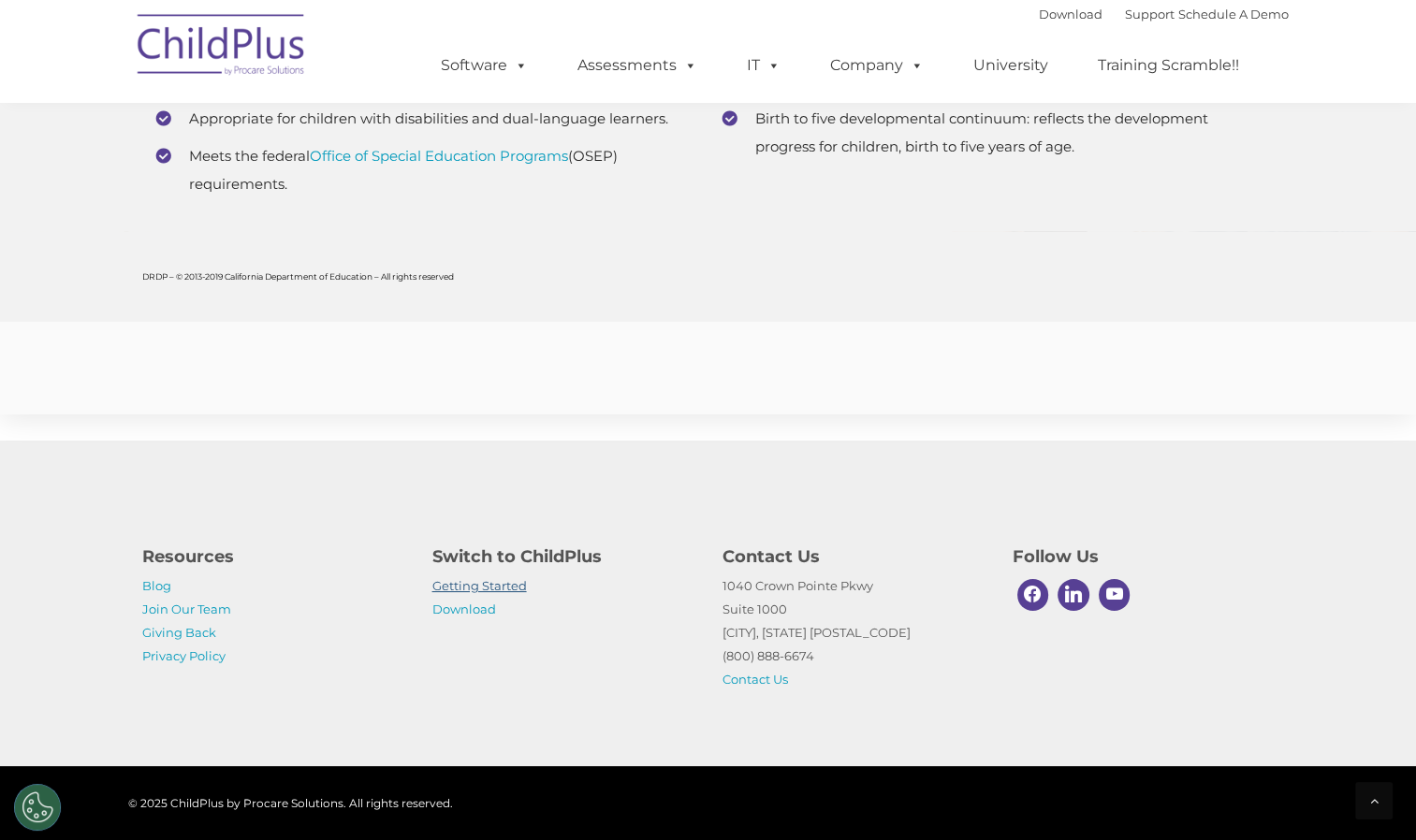 click on "Getting Started" at bounding box center [479, 586] 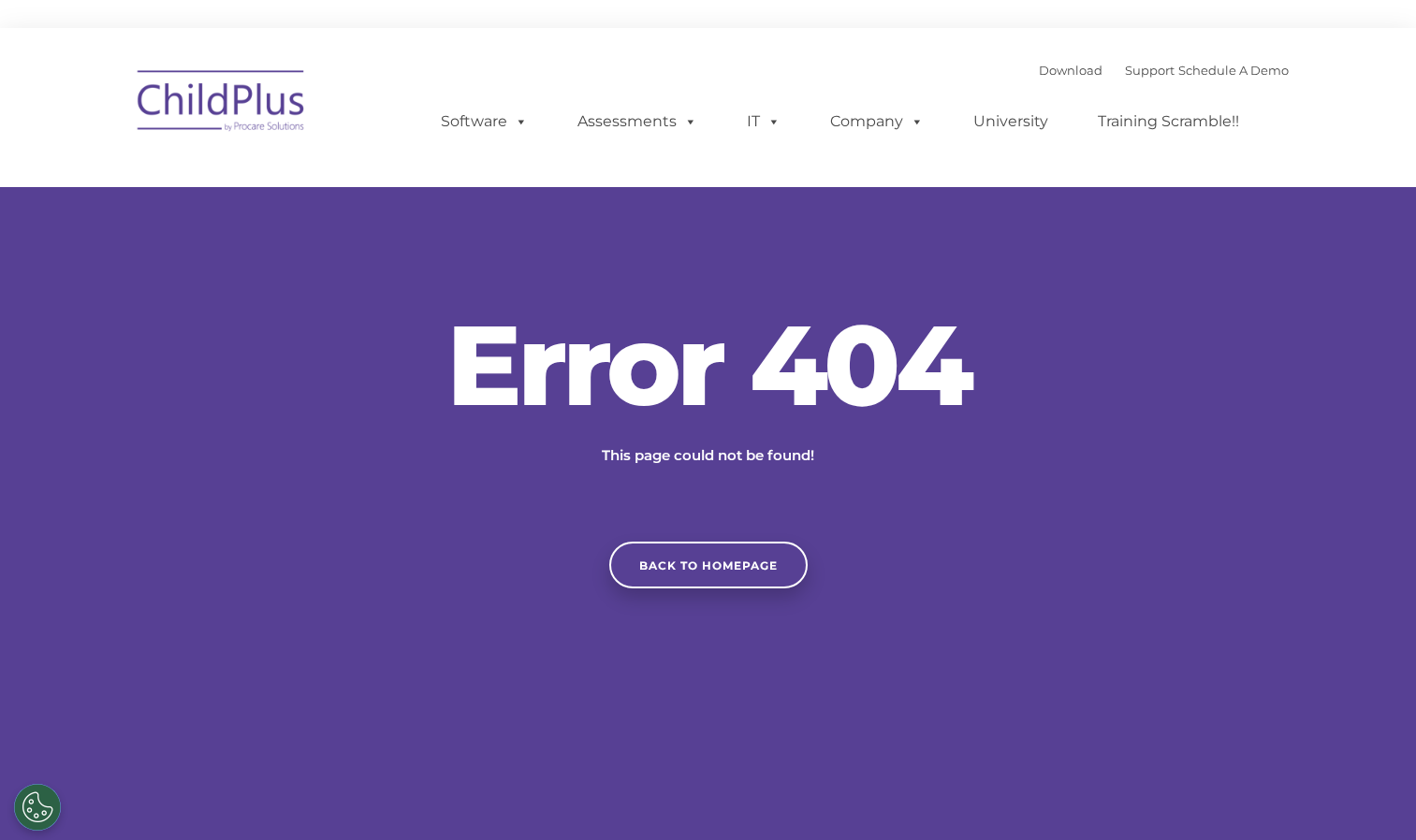 scroll, scrollTop: 0, scrollLeft: 0, axis: both 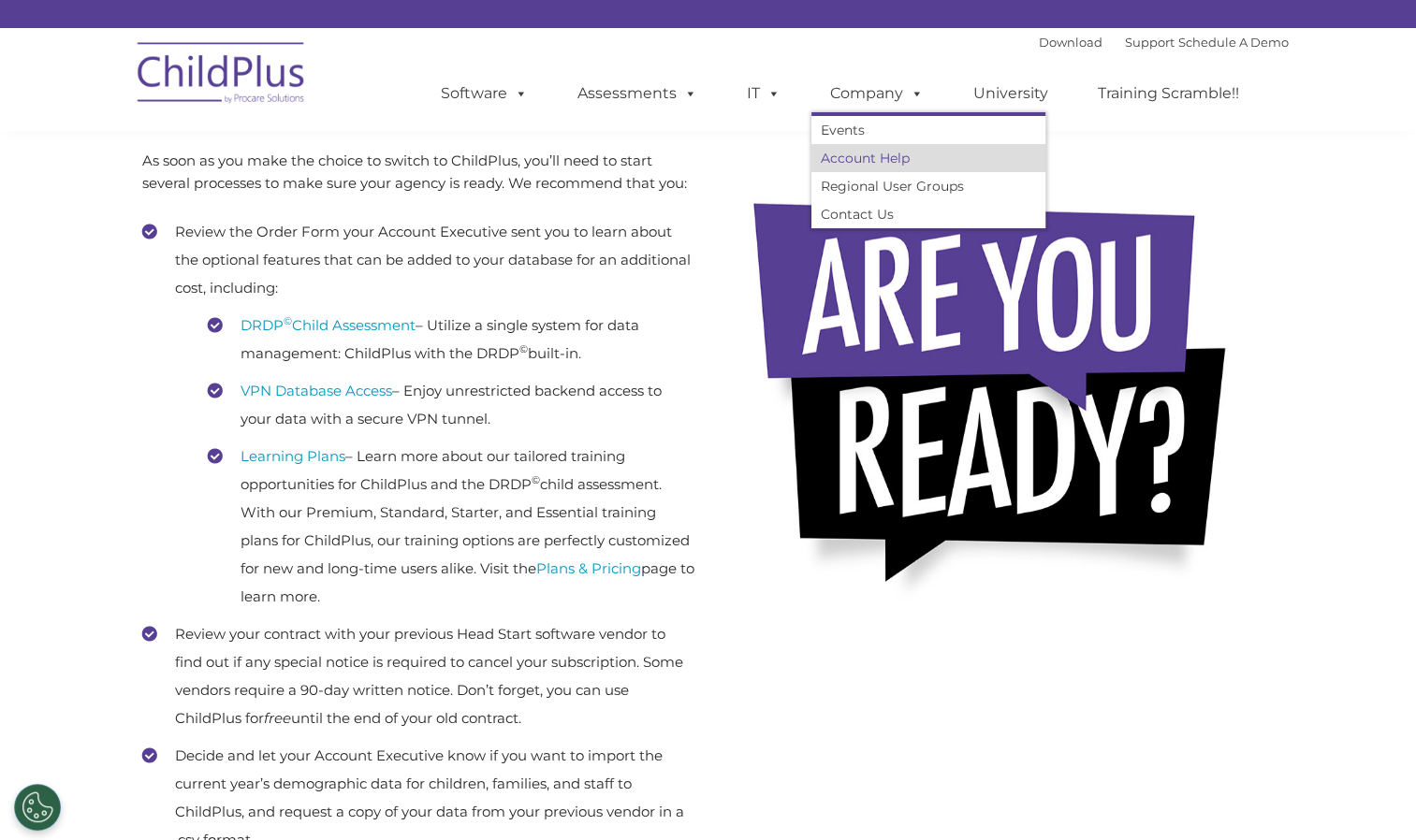 click on "Account Help" at bounding box center (928, 158) 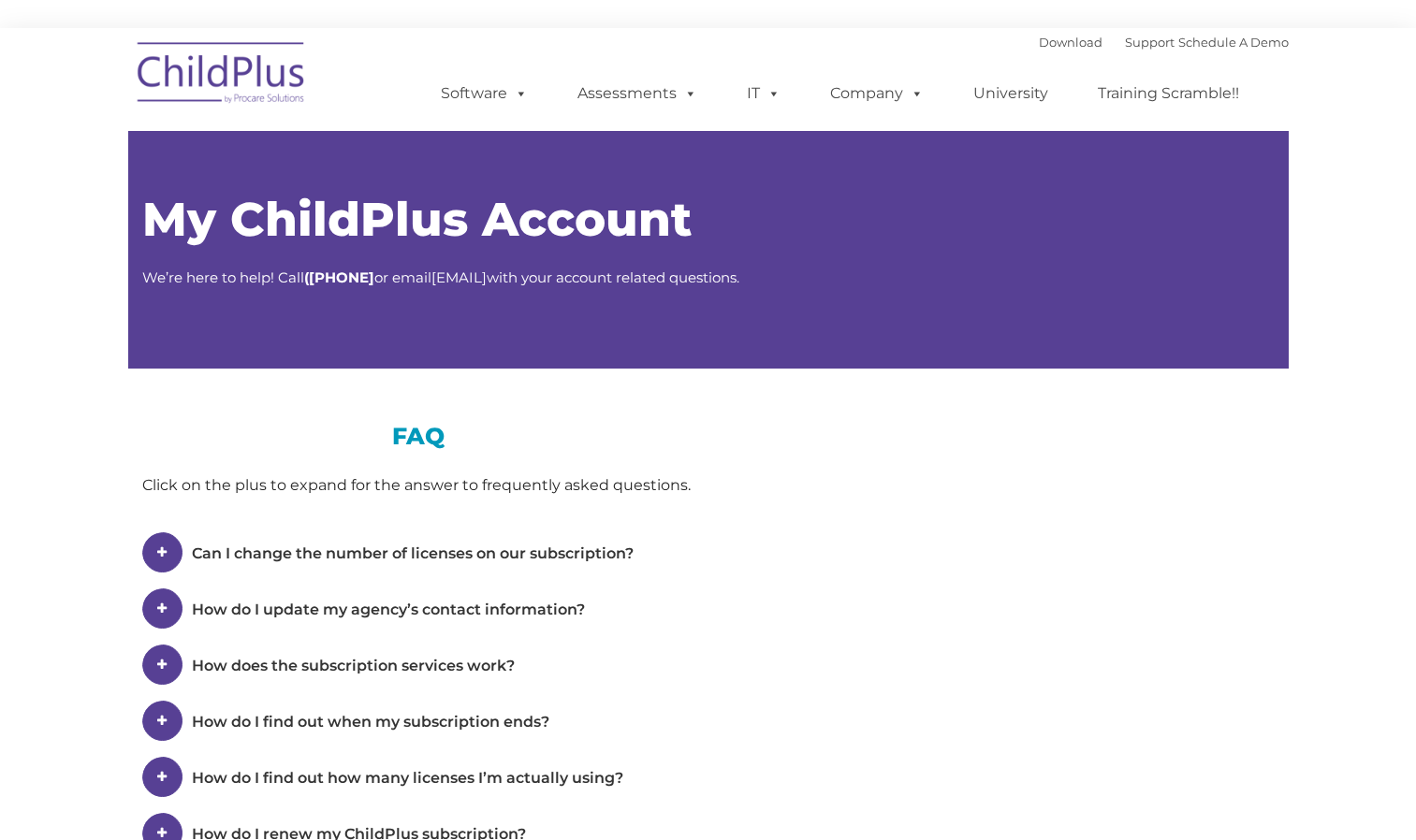 type on "" 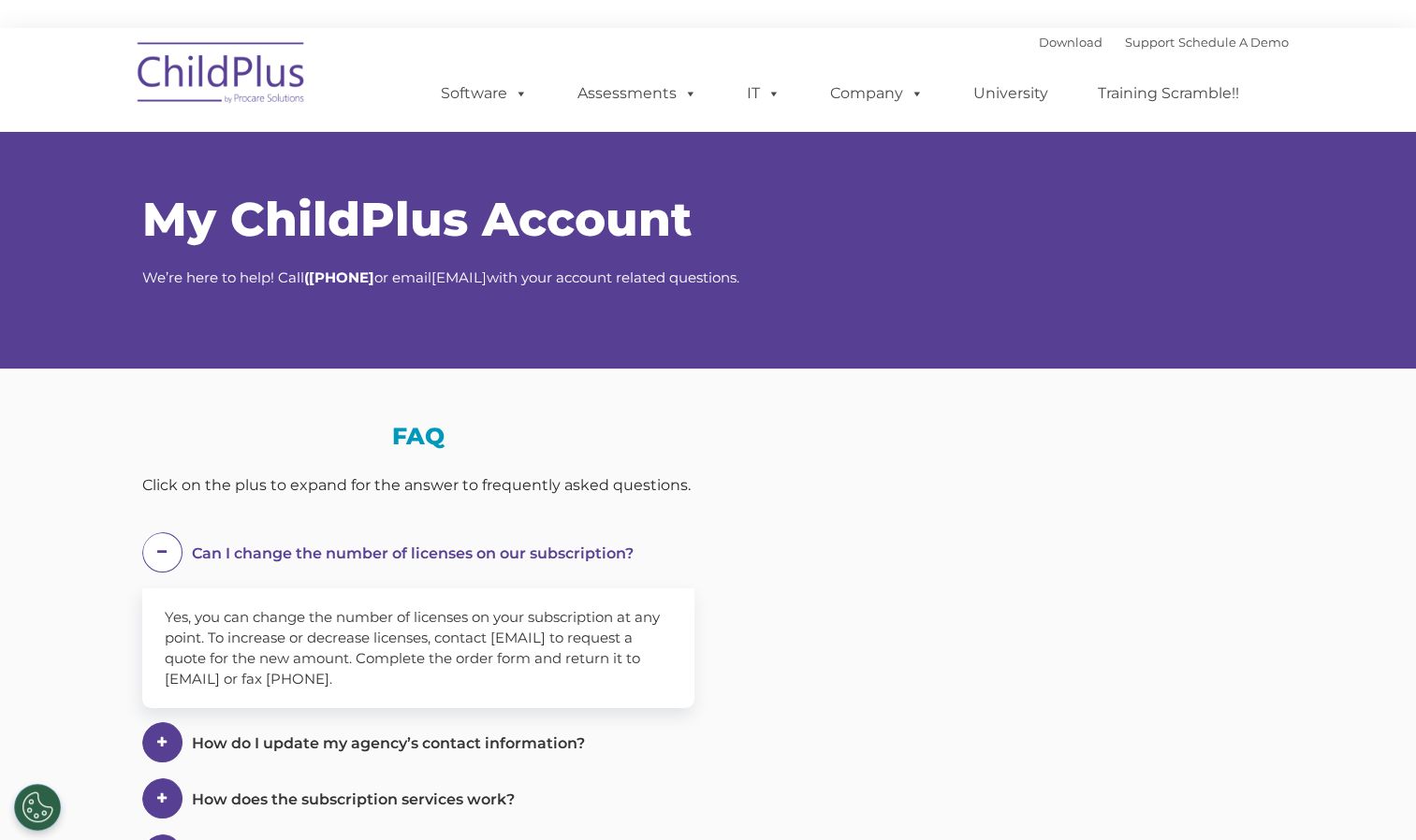 select on "MEDIUM" 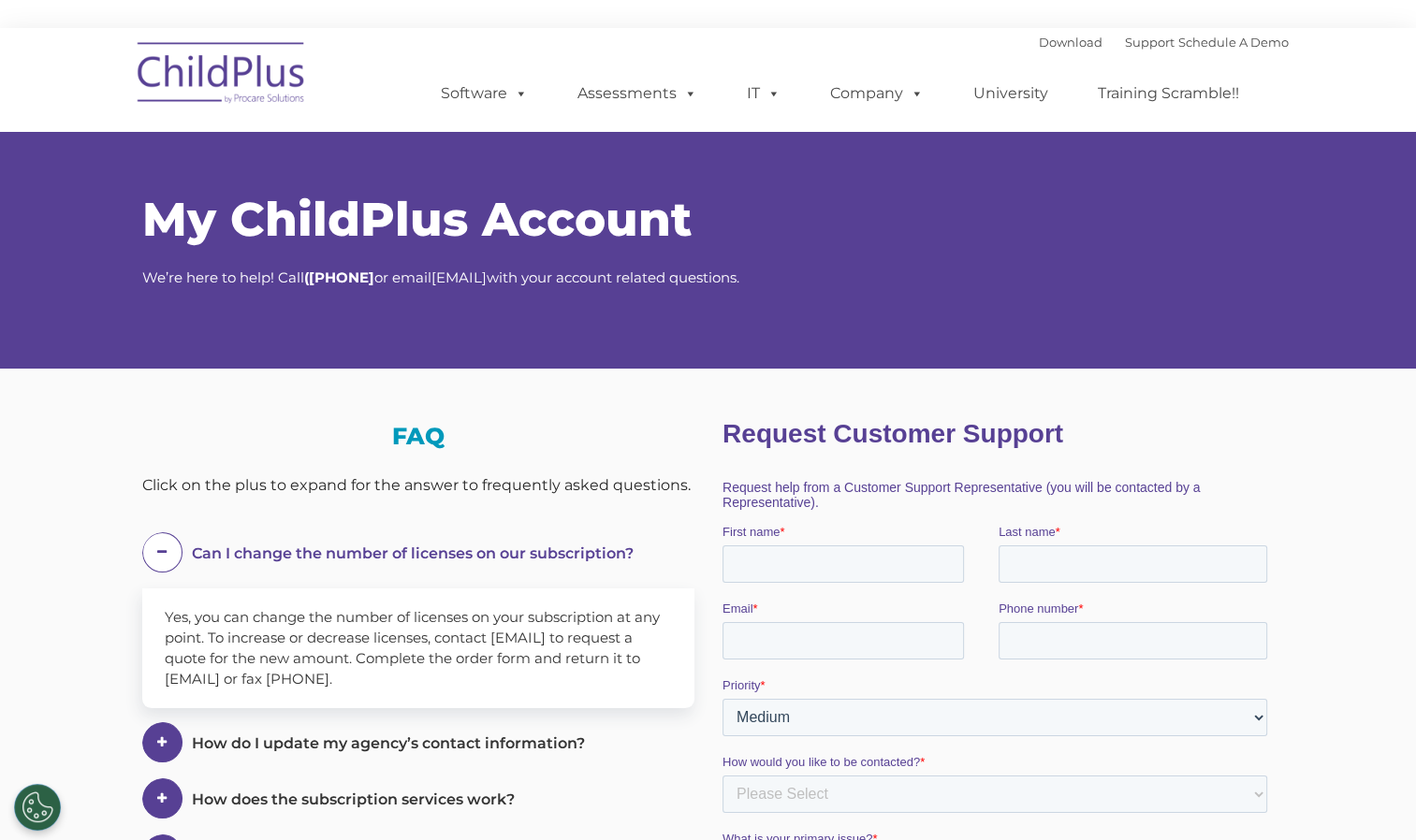 scroll, scrollTop: 0, scrollLeft: 0, axis: both 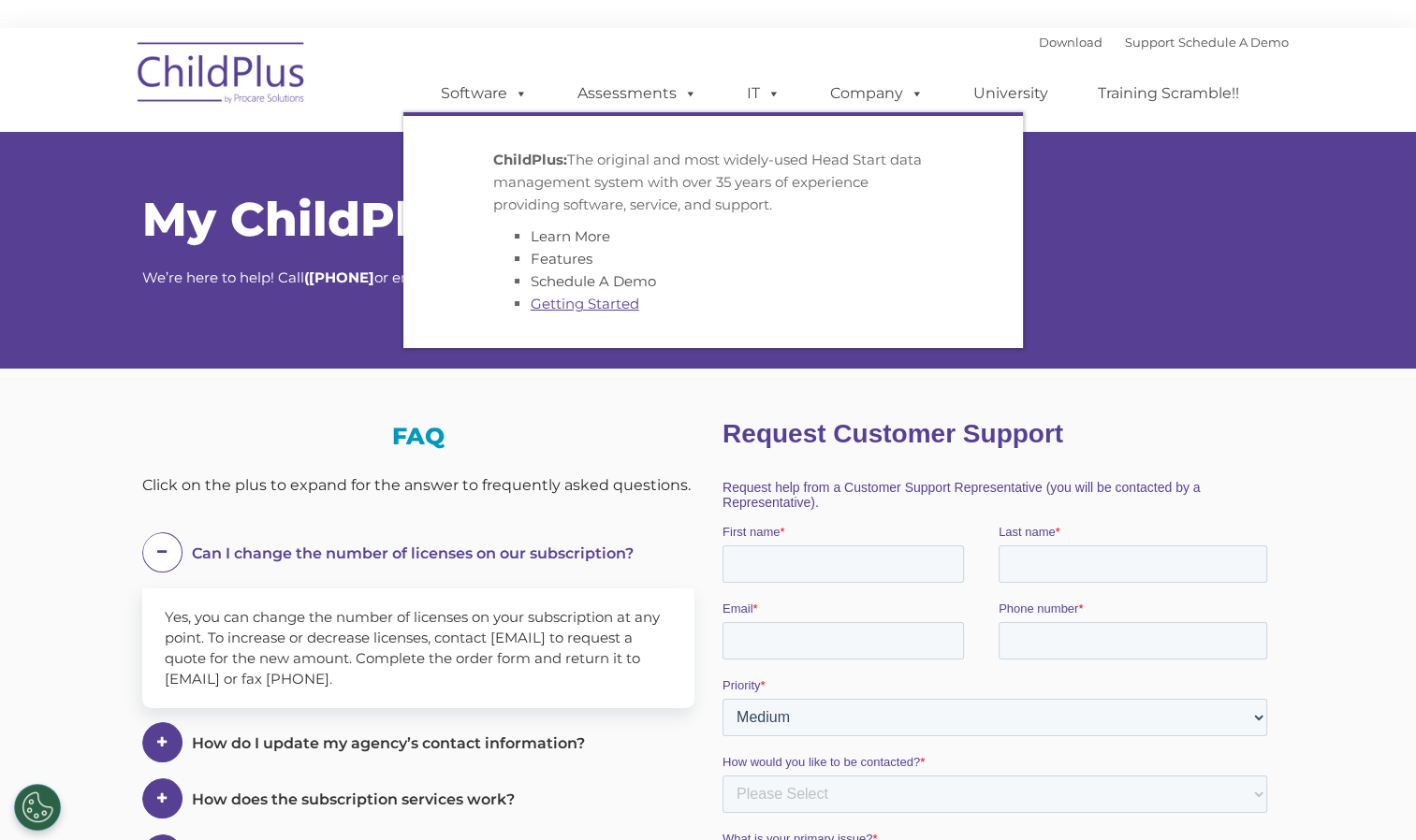click on "Getting Started" at bounding box center [585, 303] 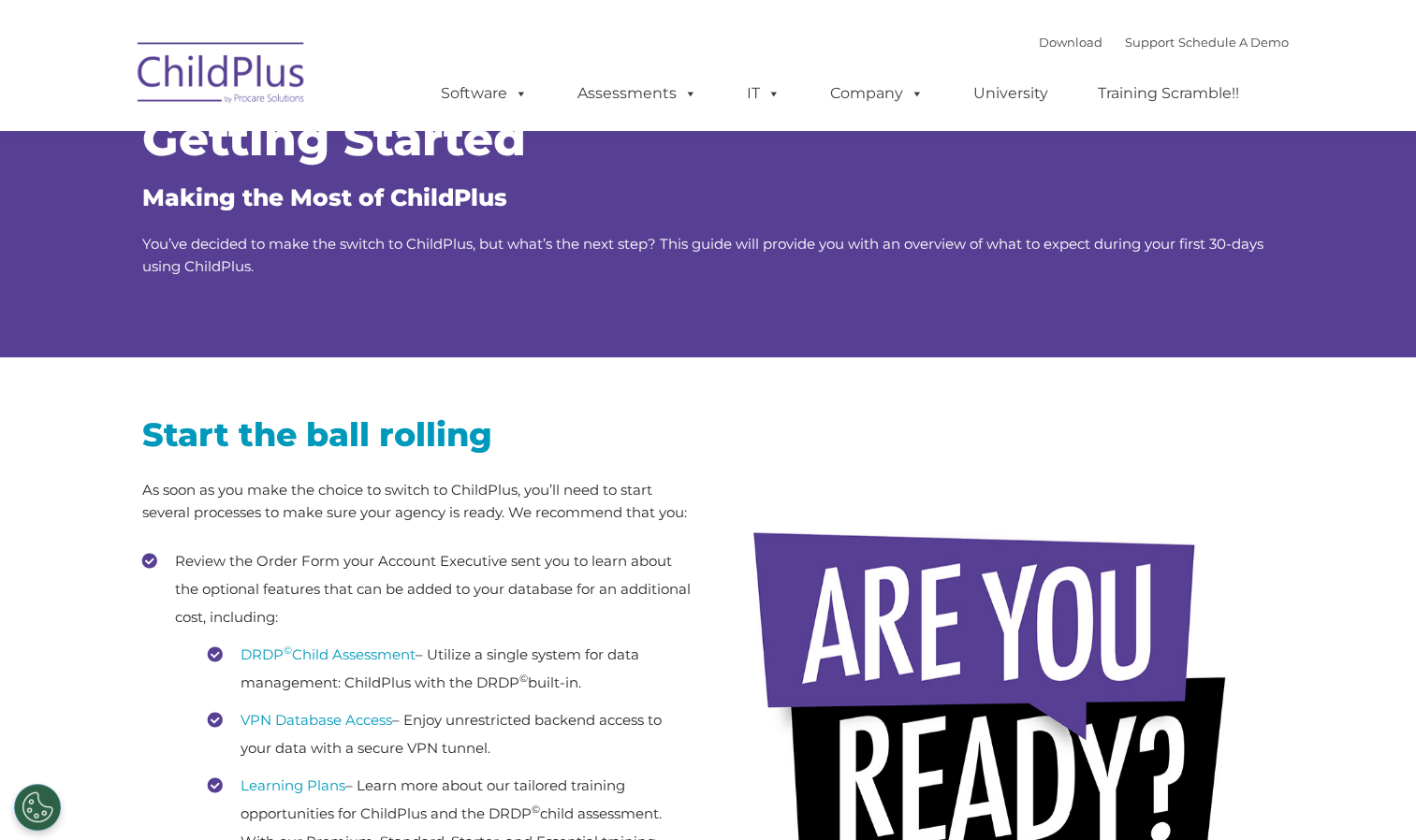 scroll, scrollTop: 48, scrollLeft: 0, axis: vertical 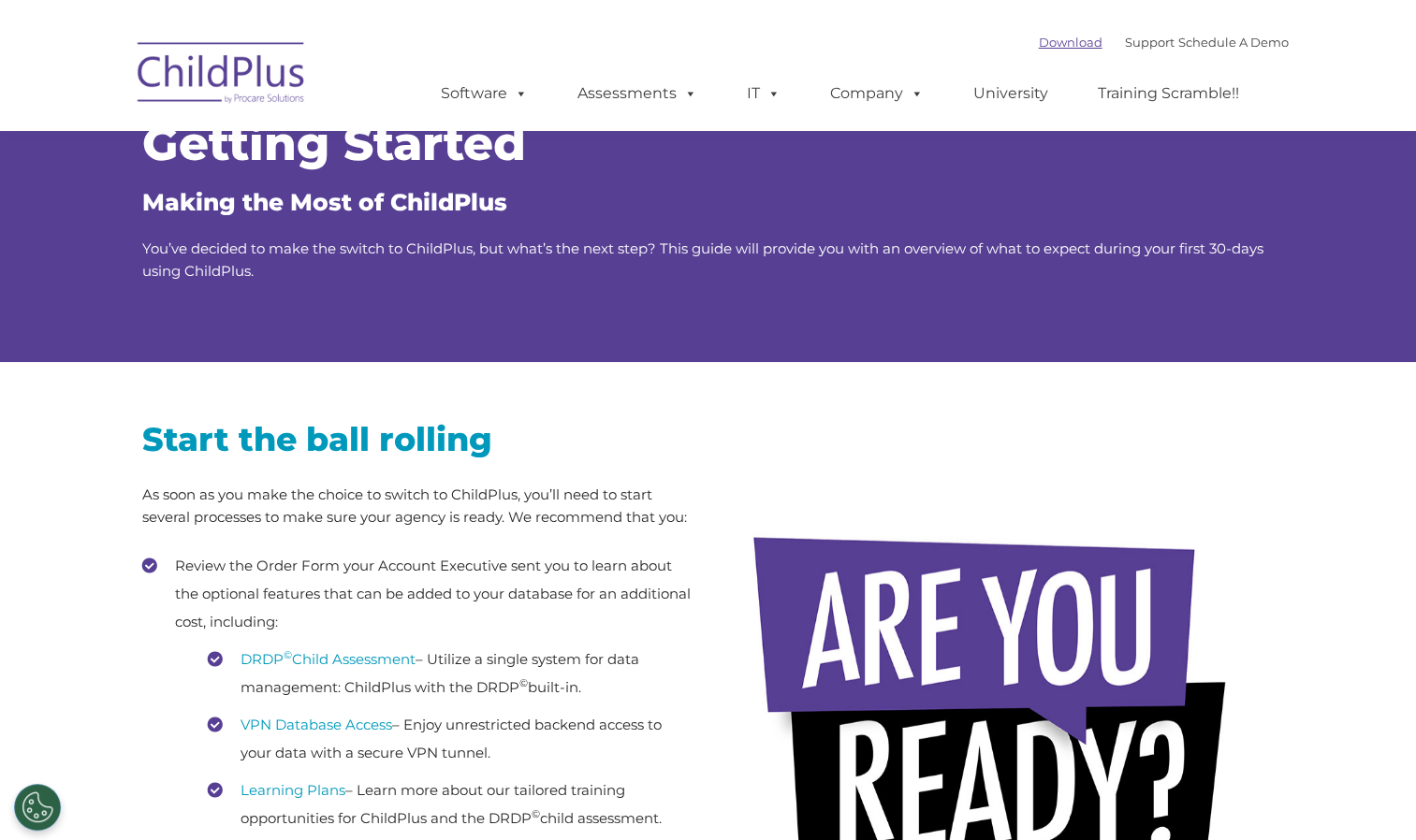 click on "Download" at bounding box center [1071, 42] 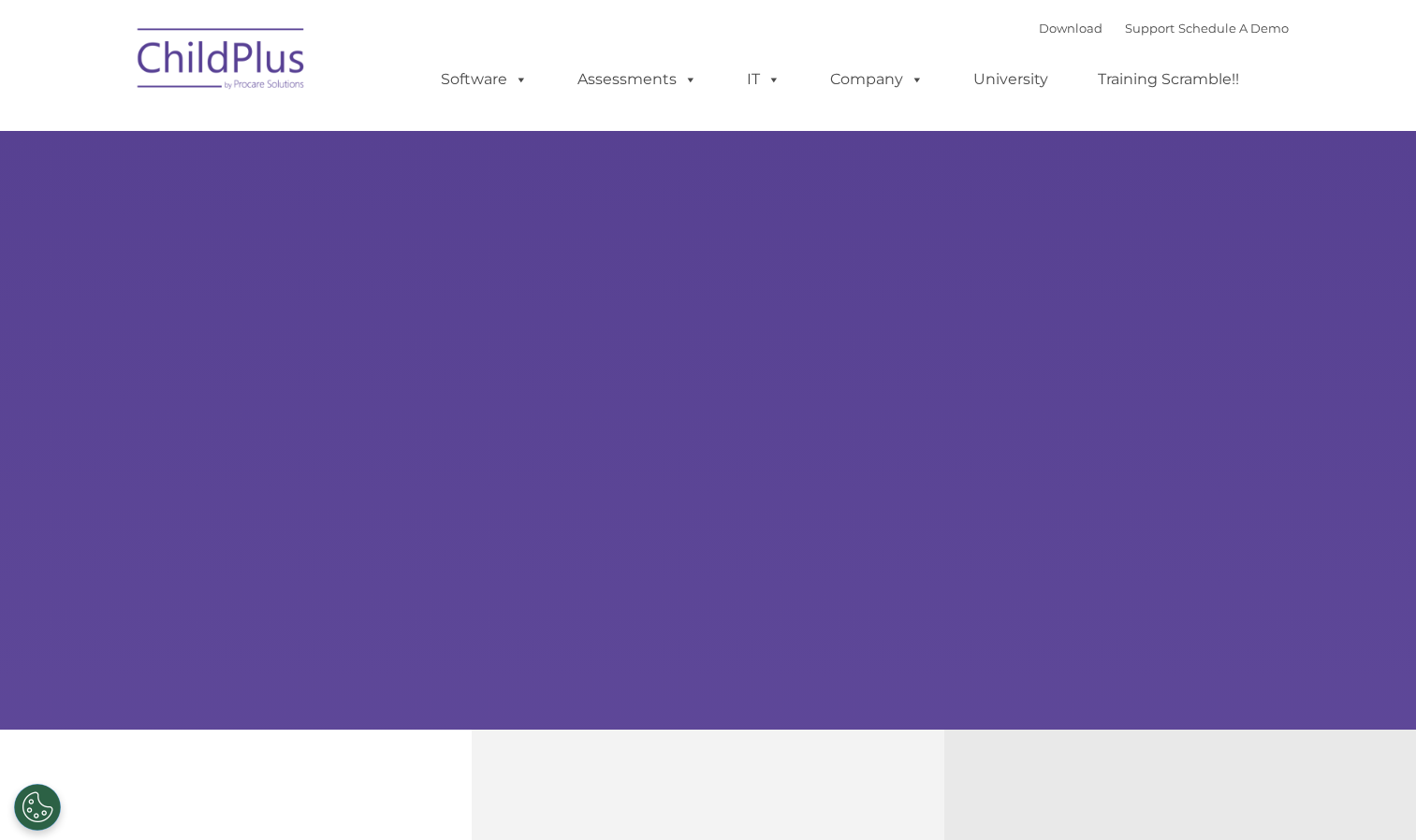 scroll, scrollTop: 0, scrollLeft: 0, axis: both 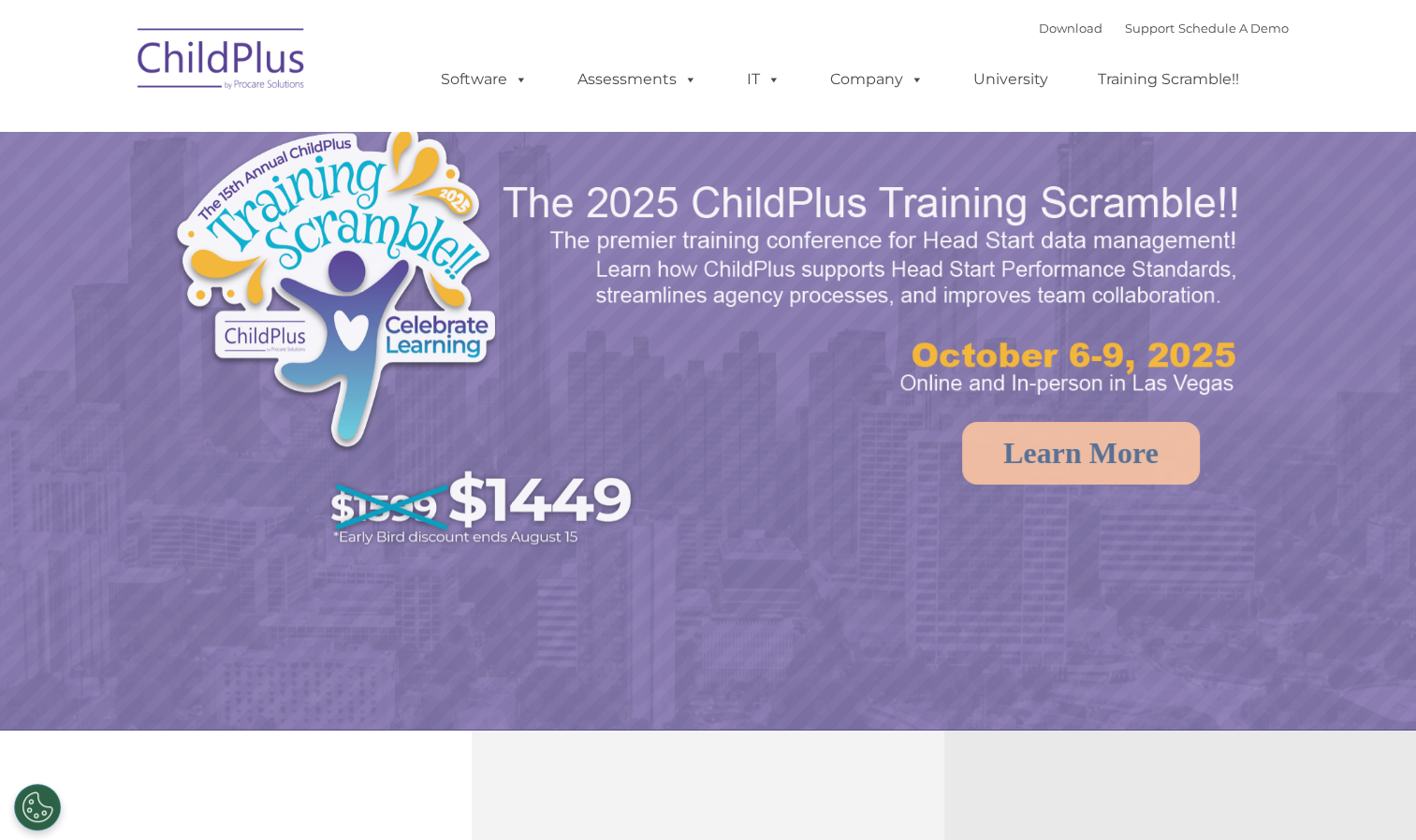 select on "MEDIUM" 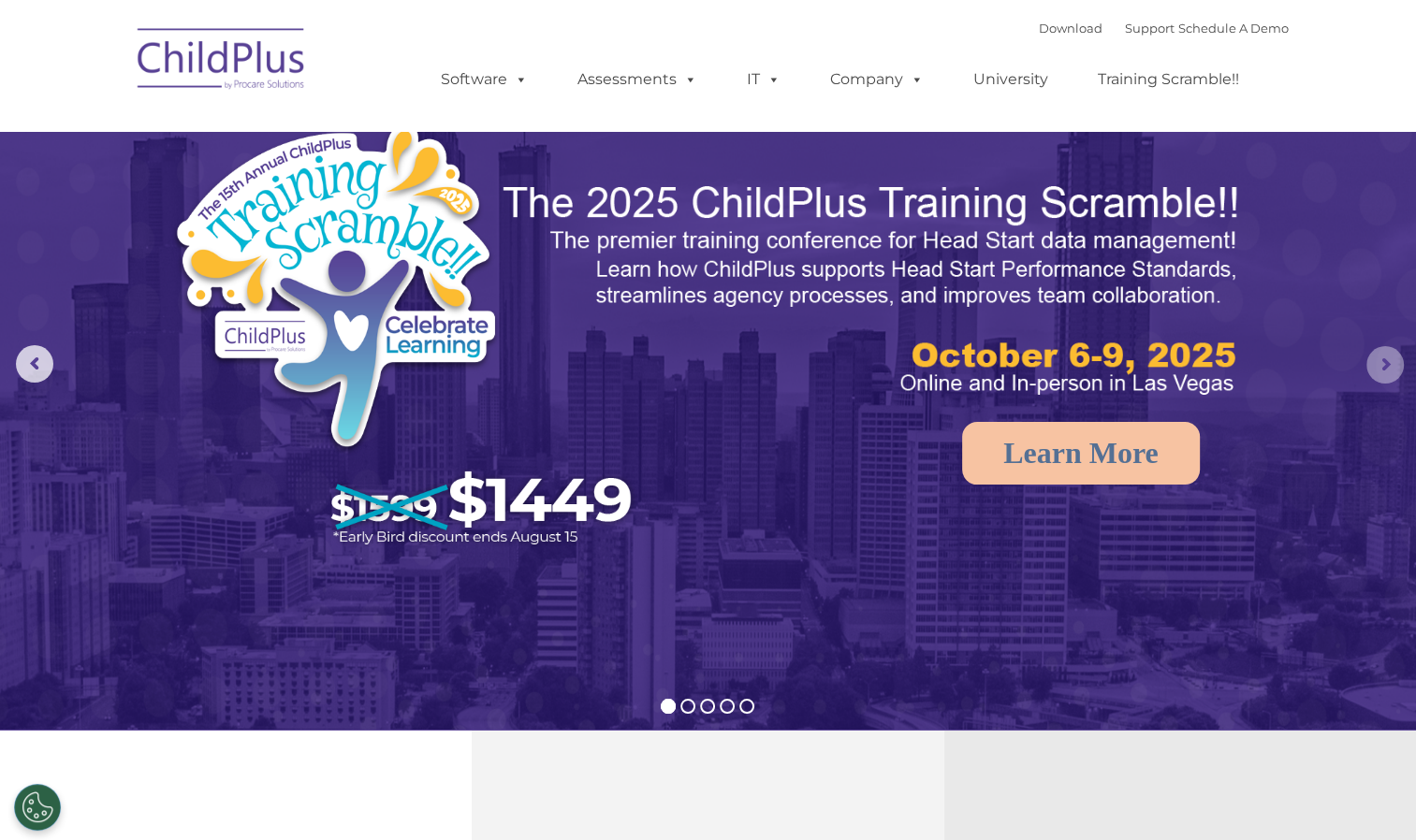 click 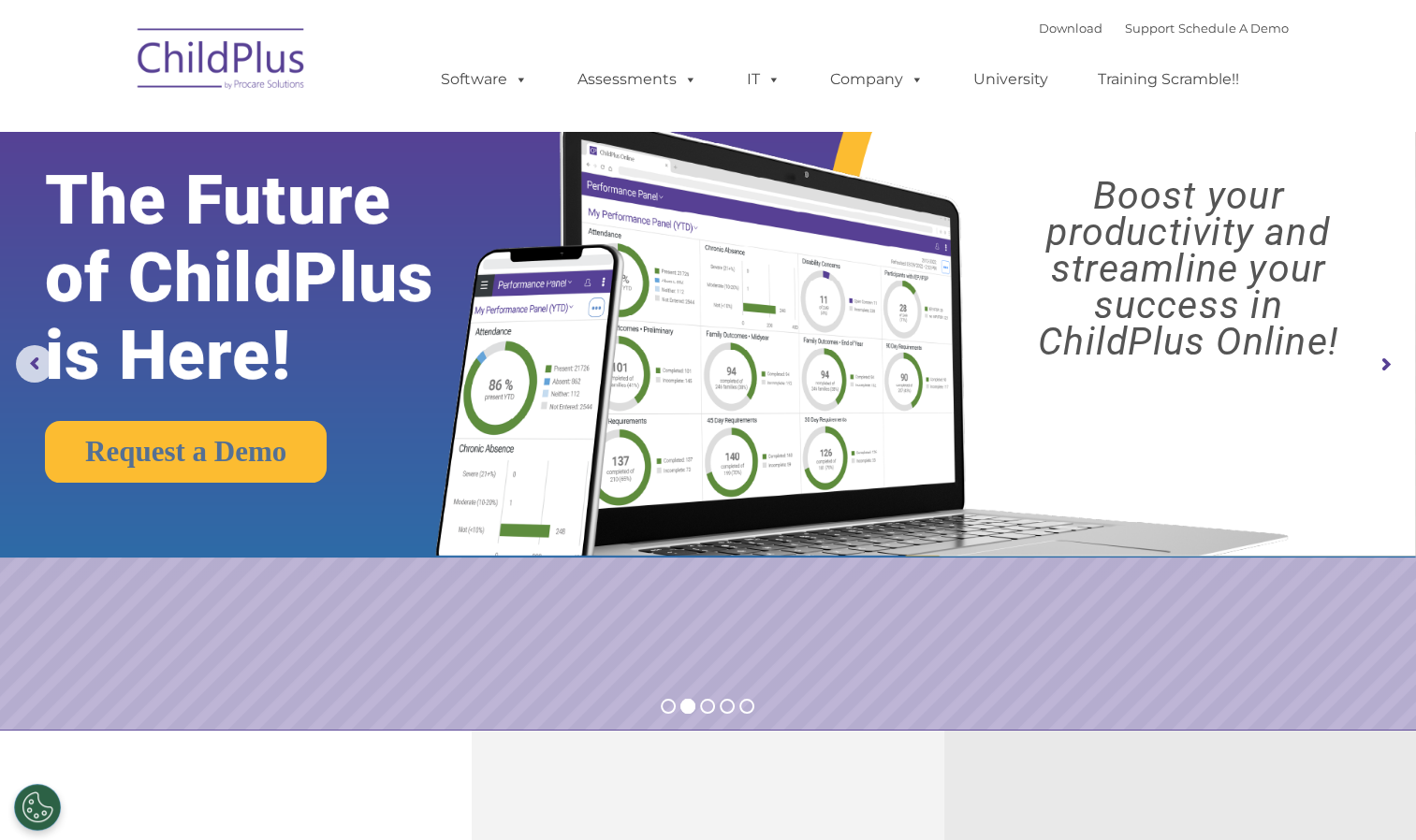 click 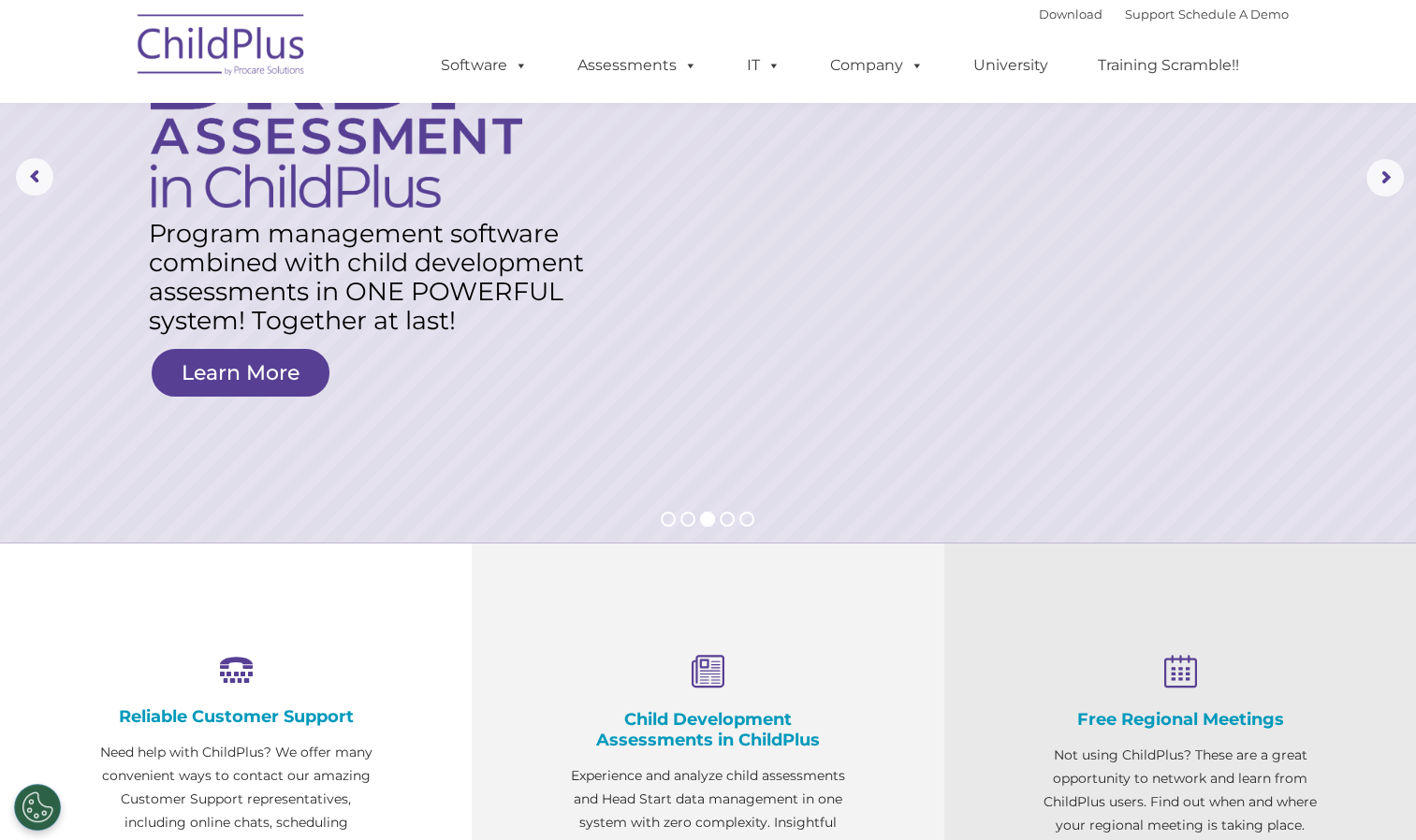 scroll, scrollTop: 0, scrollLeft: 0, axis: both 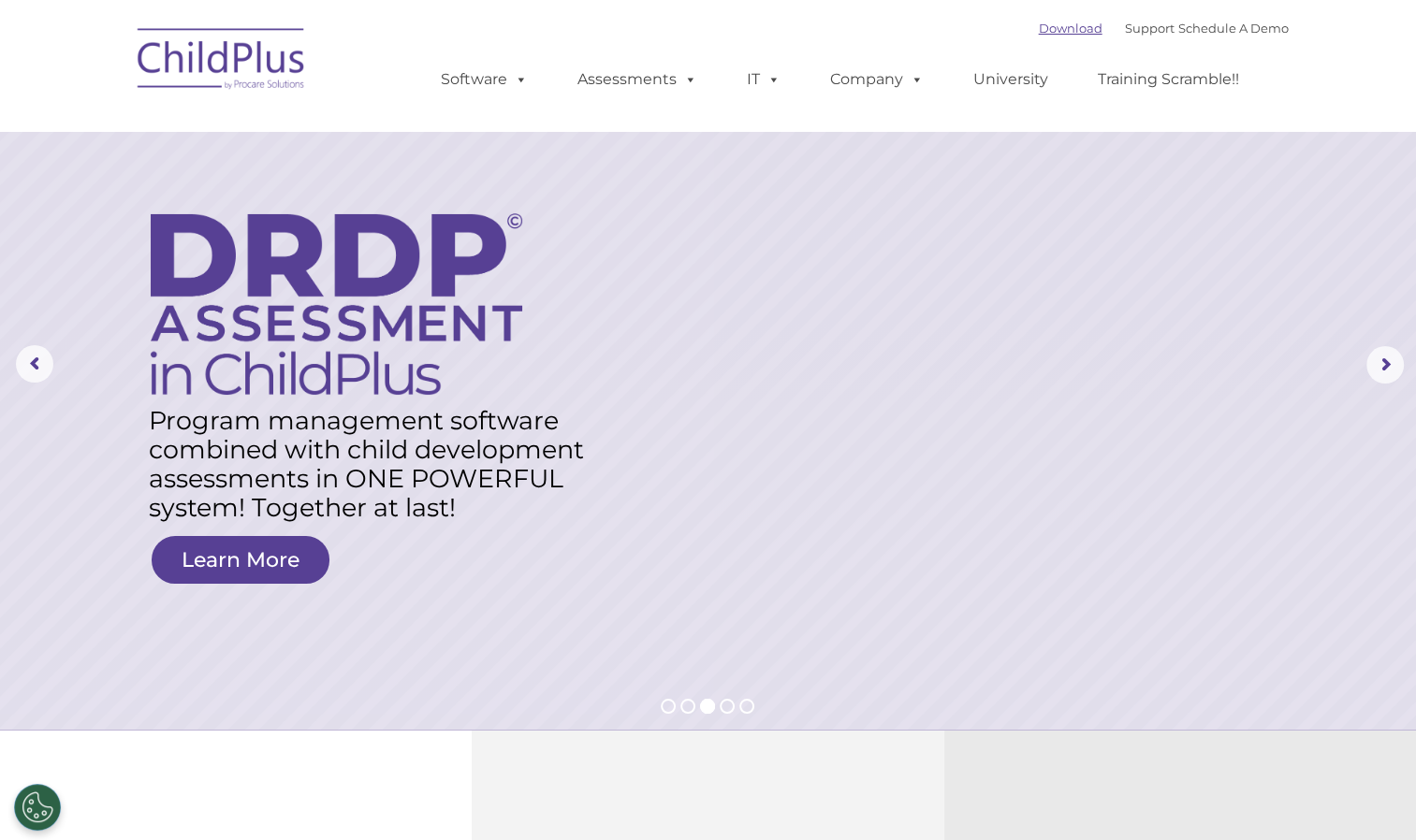 click on "Download" at bounding box center (1071, 28) 